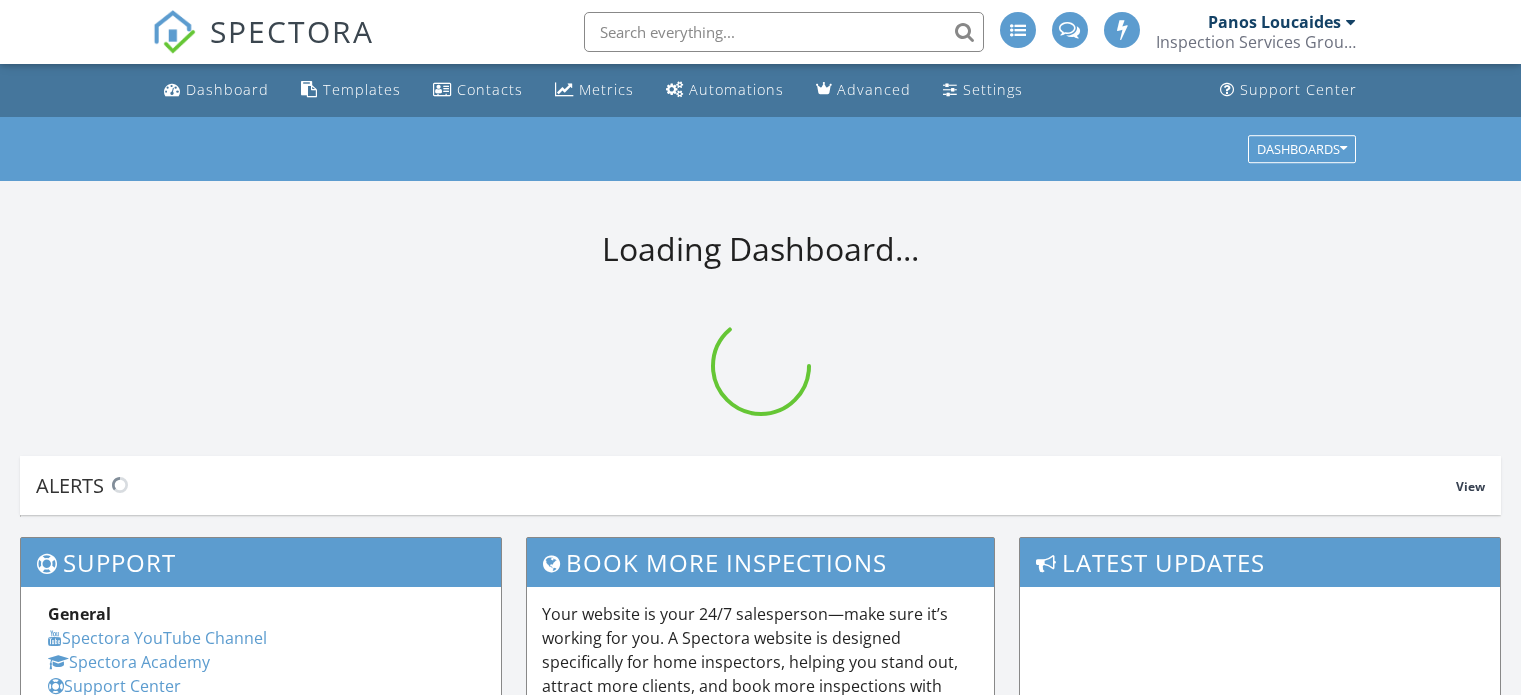 scroll, scrollTop: 0, scrollLeft: 0, axis: both 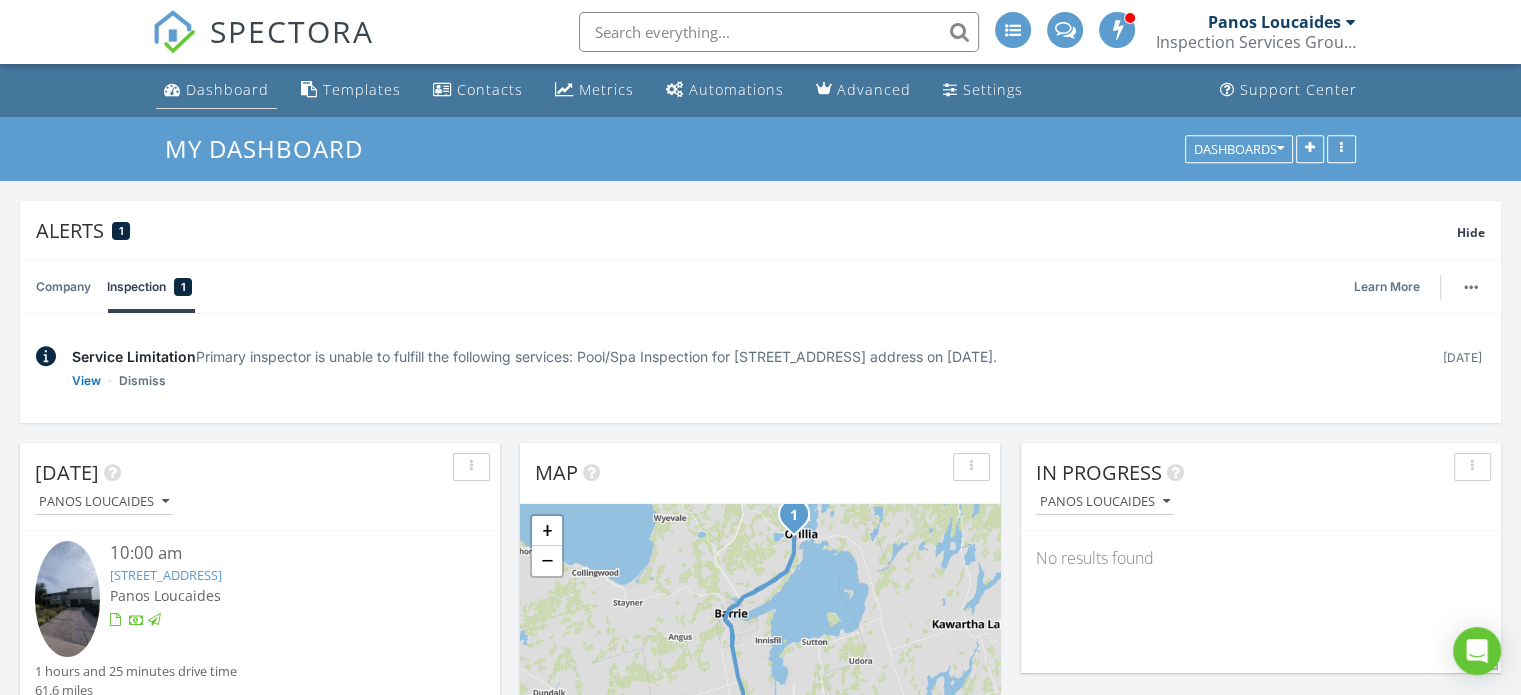 click on "Dashboard" at bounding box center (227, 89) 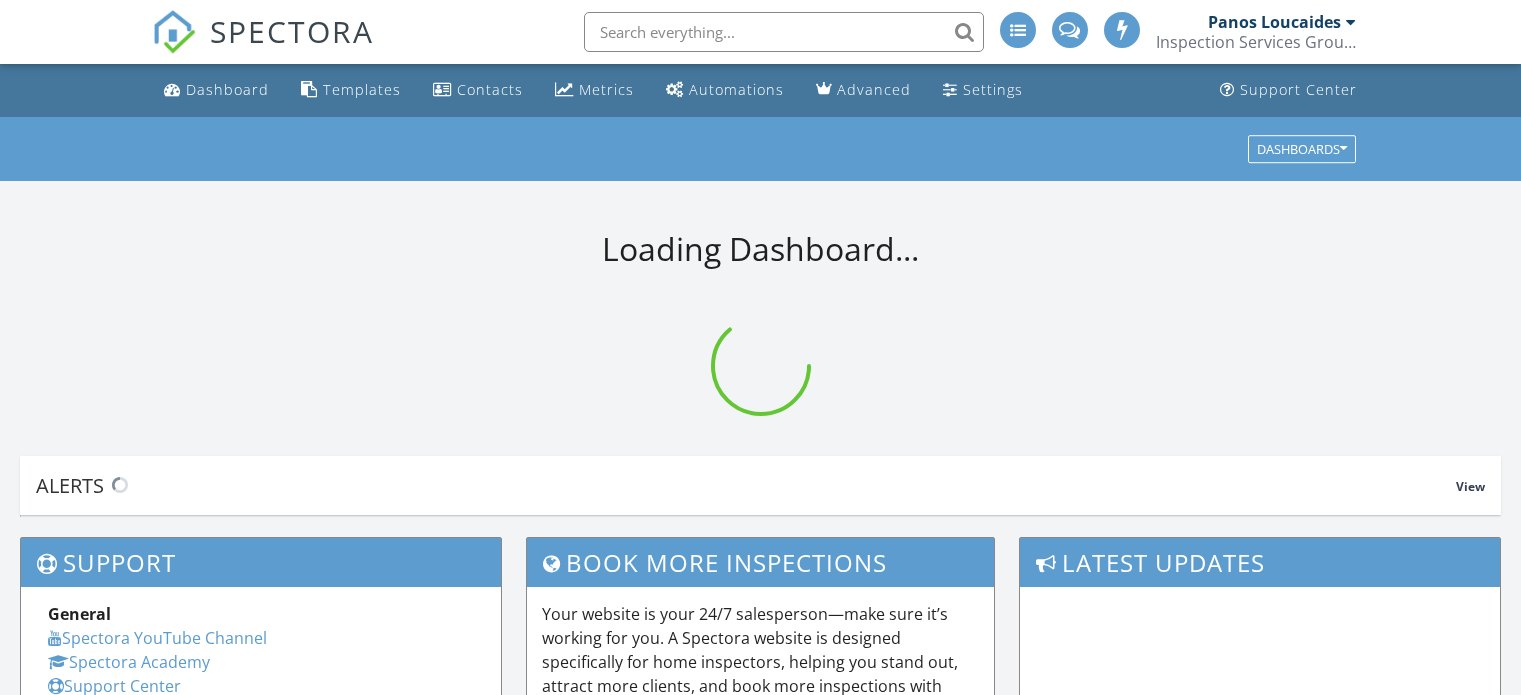 scroll, scrollTop: 0, scrollLeft: 0, axis: both 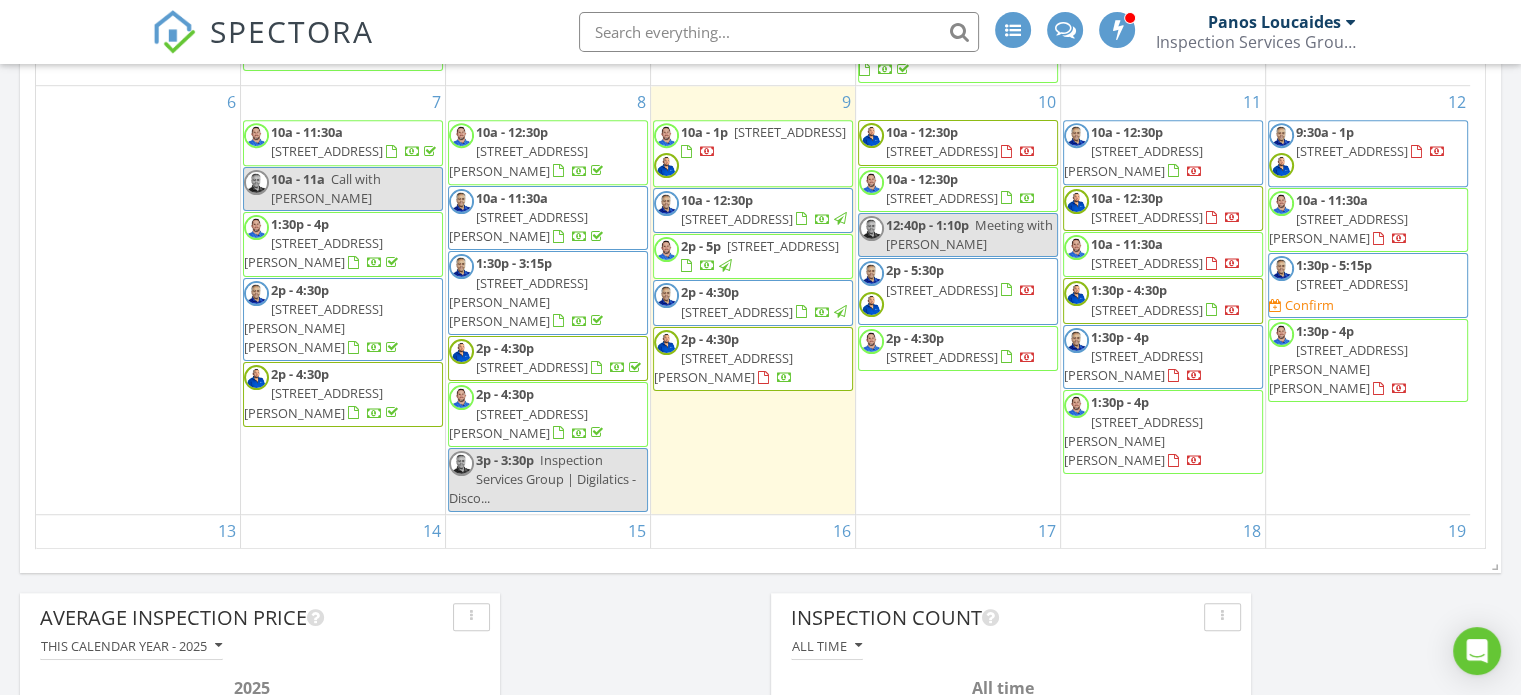 click on "[STREET_ADDRESS]" at bounding box center (737, 312) 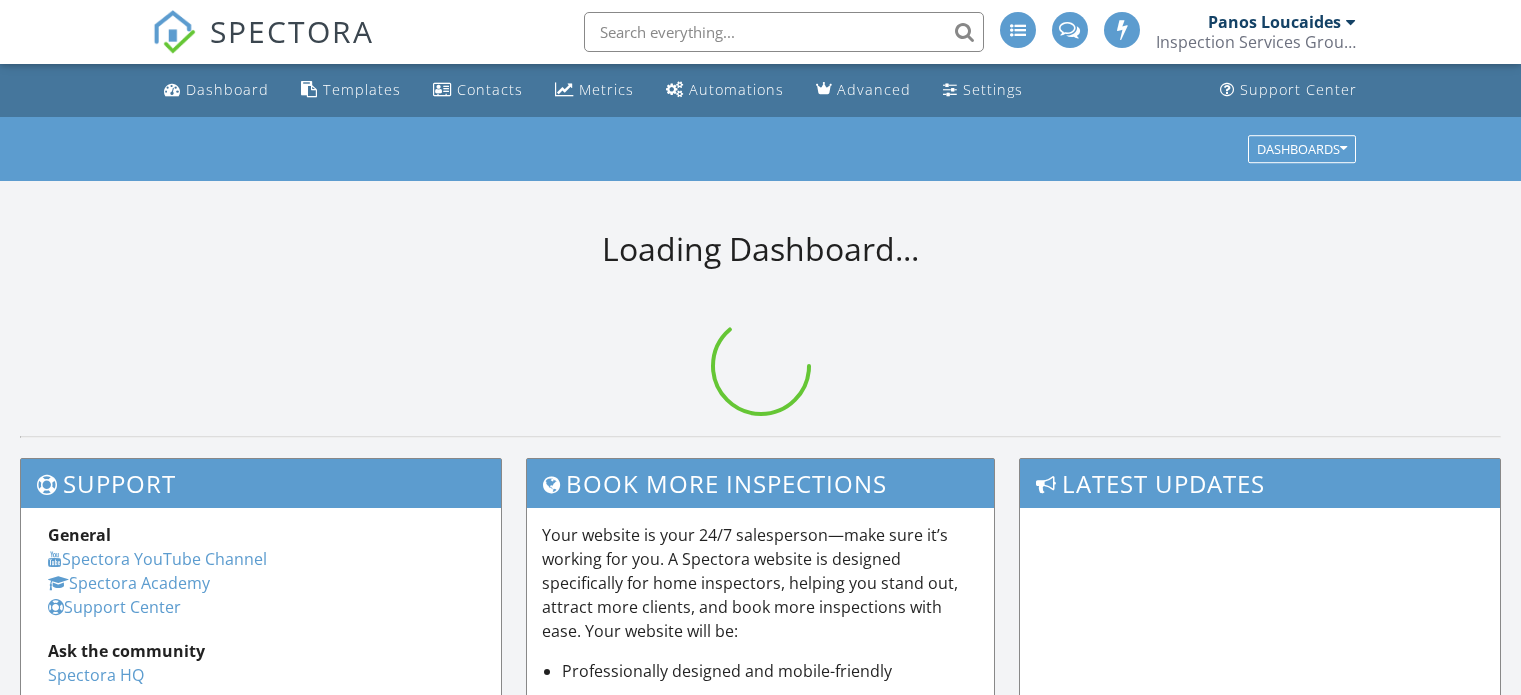 scroll, scrollTop: 0, scrollLeft: 0, axis: both 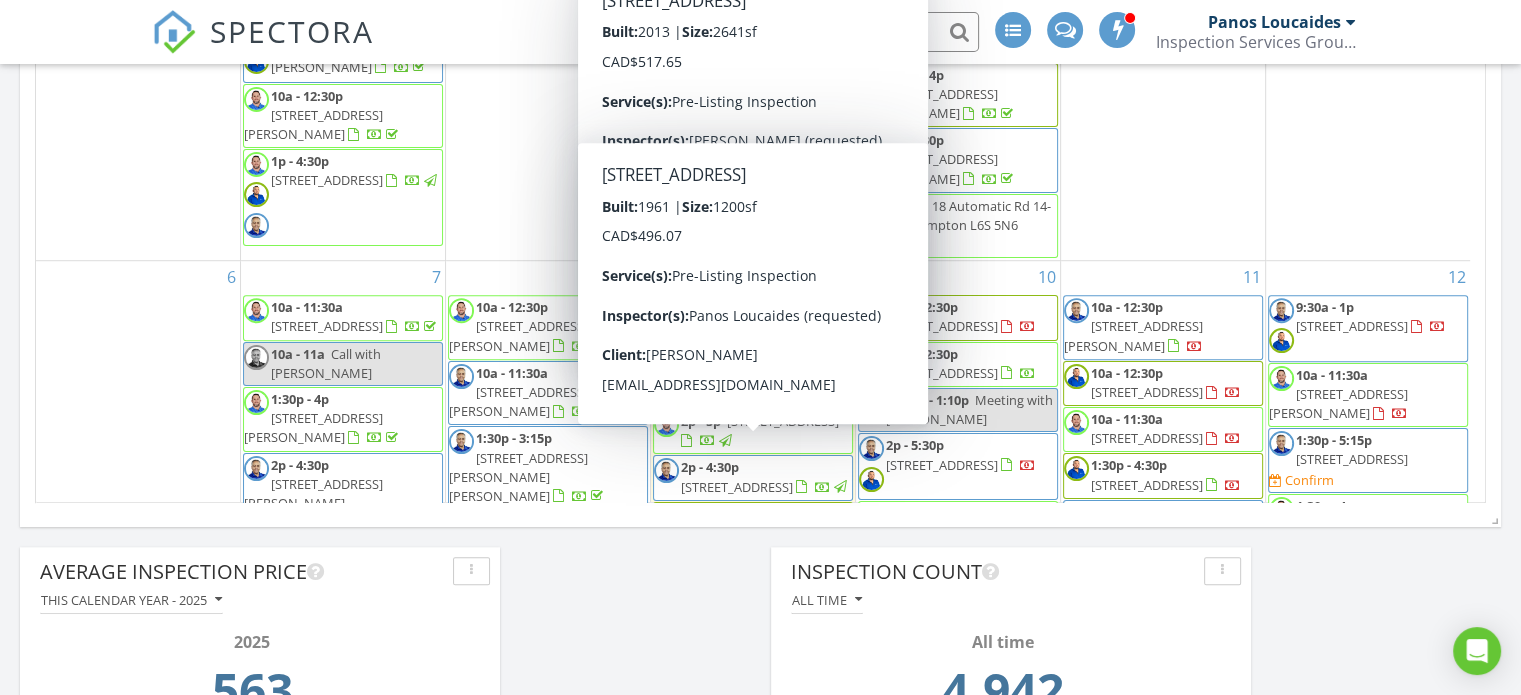 click on "2p - 4:30p
12 Roywood Dr, Toronto M3A 2C6" at bounding box center [765, 476] 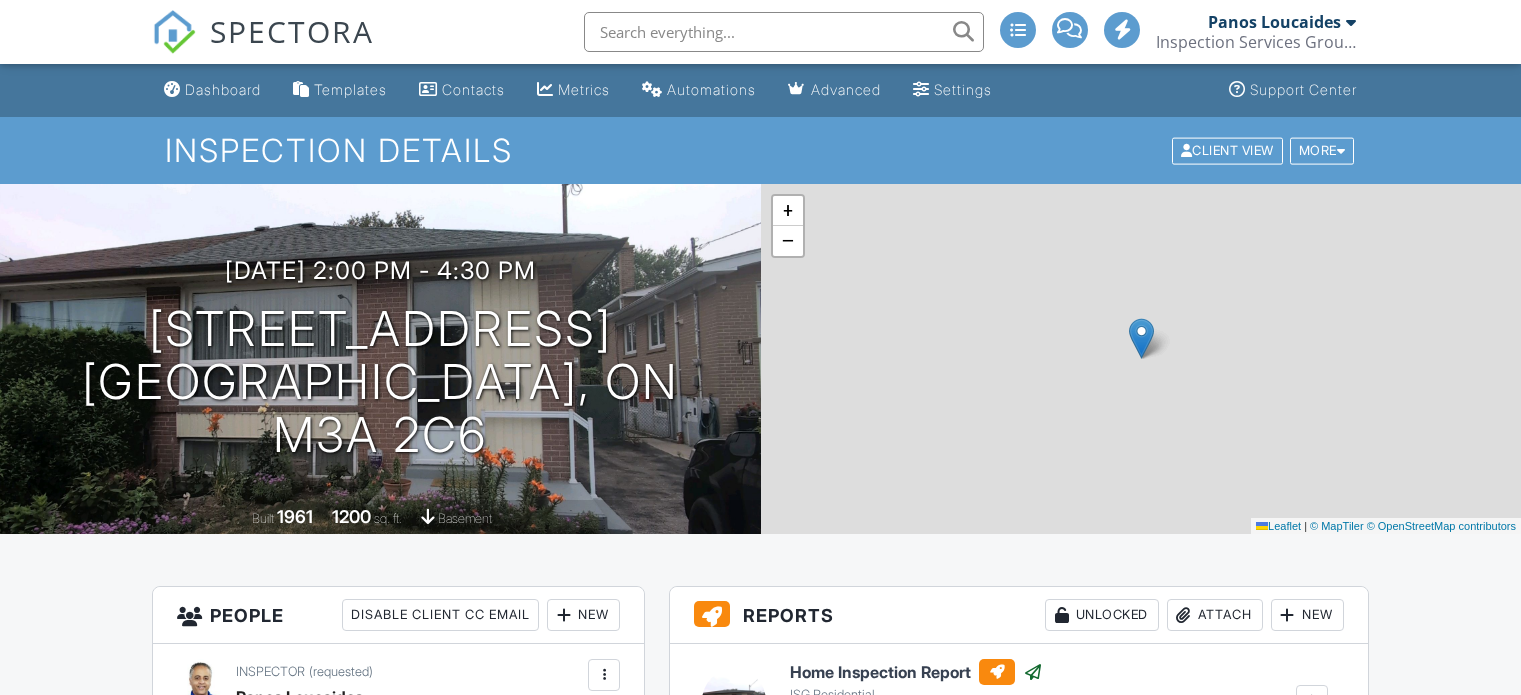 scroll, scrollTop: 0, scrollLeft: 0, axis: both 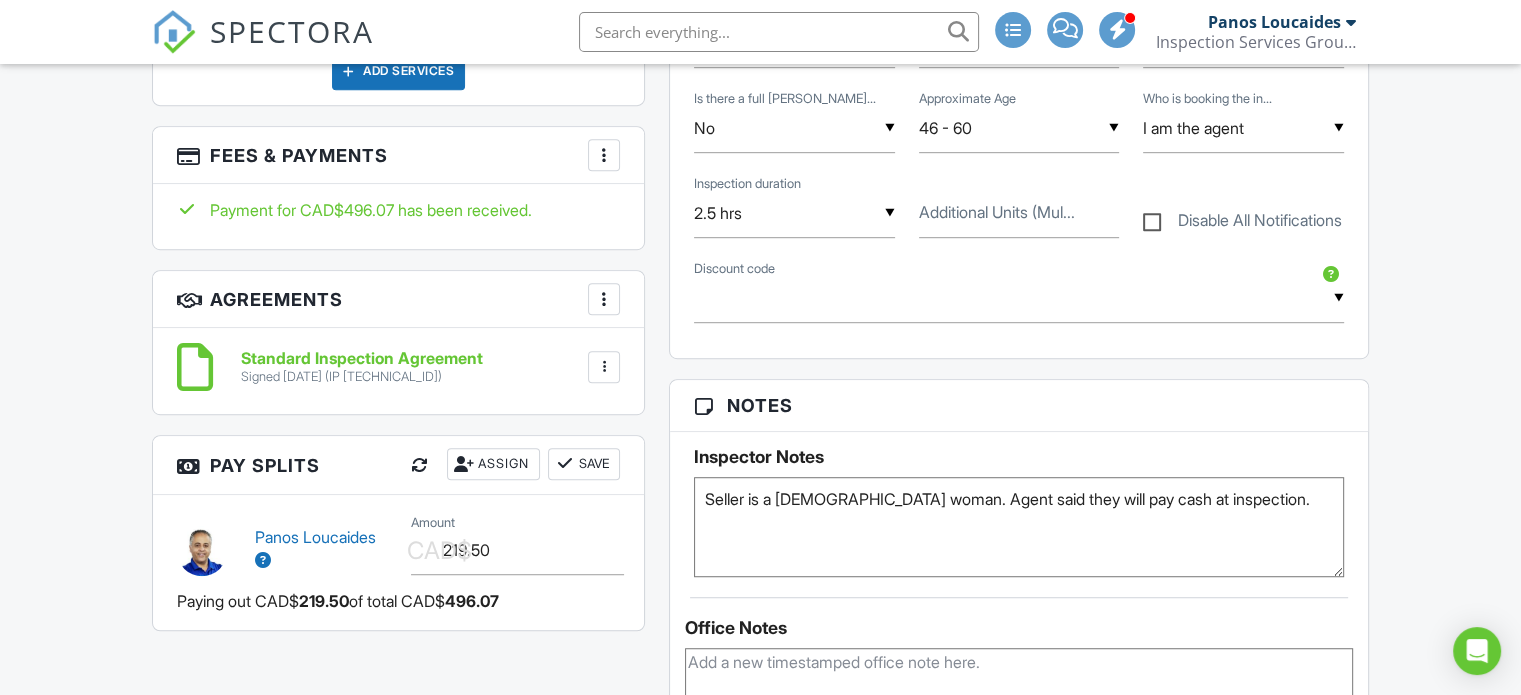 drag, startPoint x: 1529, startPoint y: 115, endPoint x: 1535, endPoint y: 311, distance: 196.09181 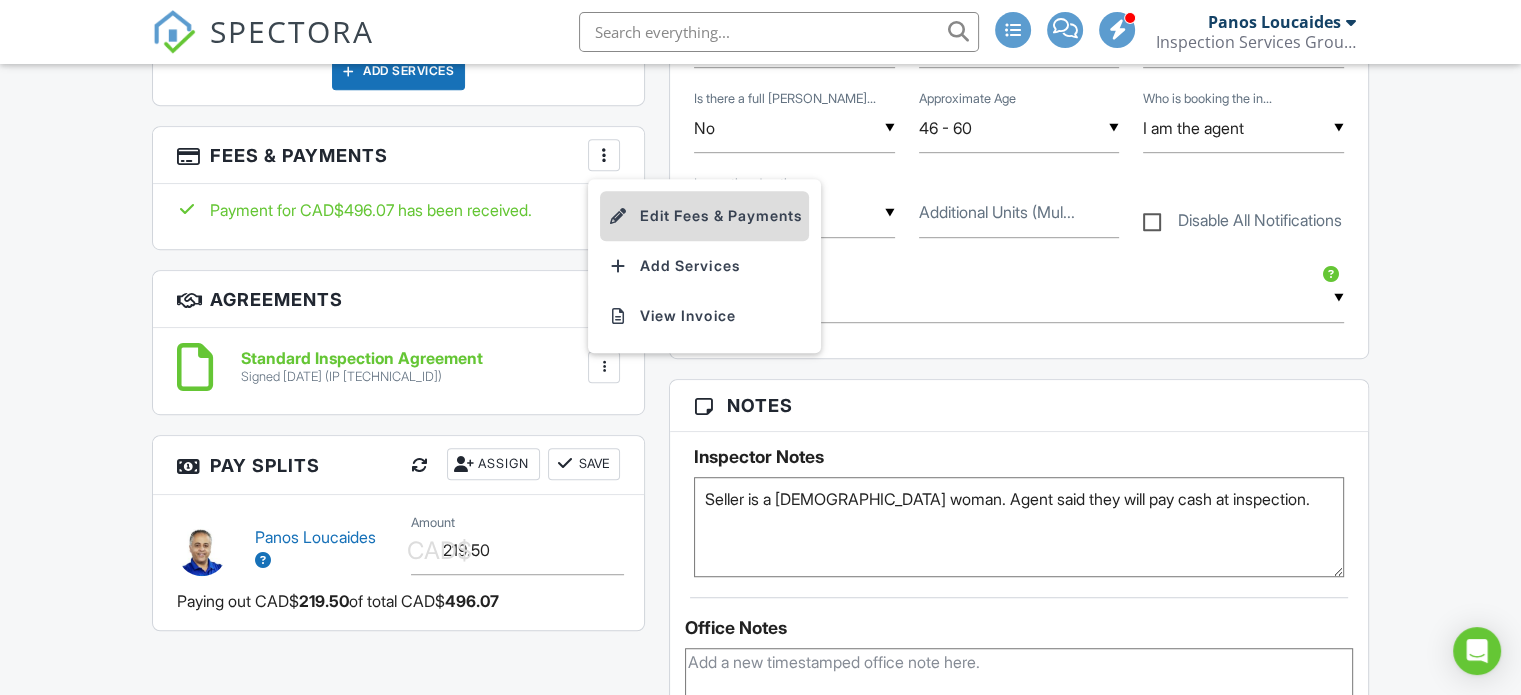 click on "Edit Fees & Payments" at bounding box center [704, 216] 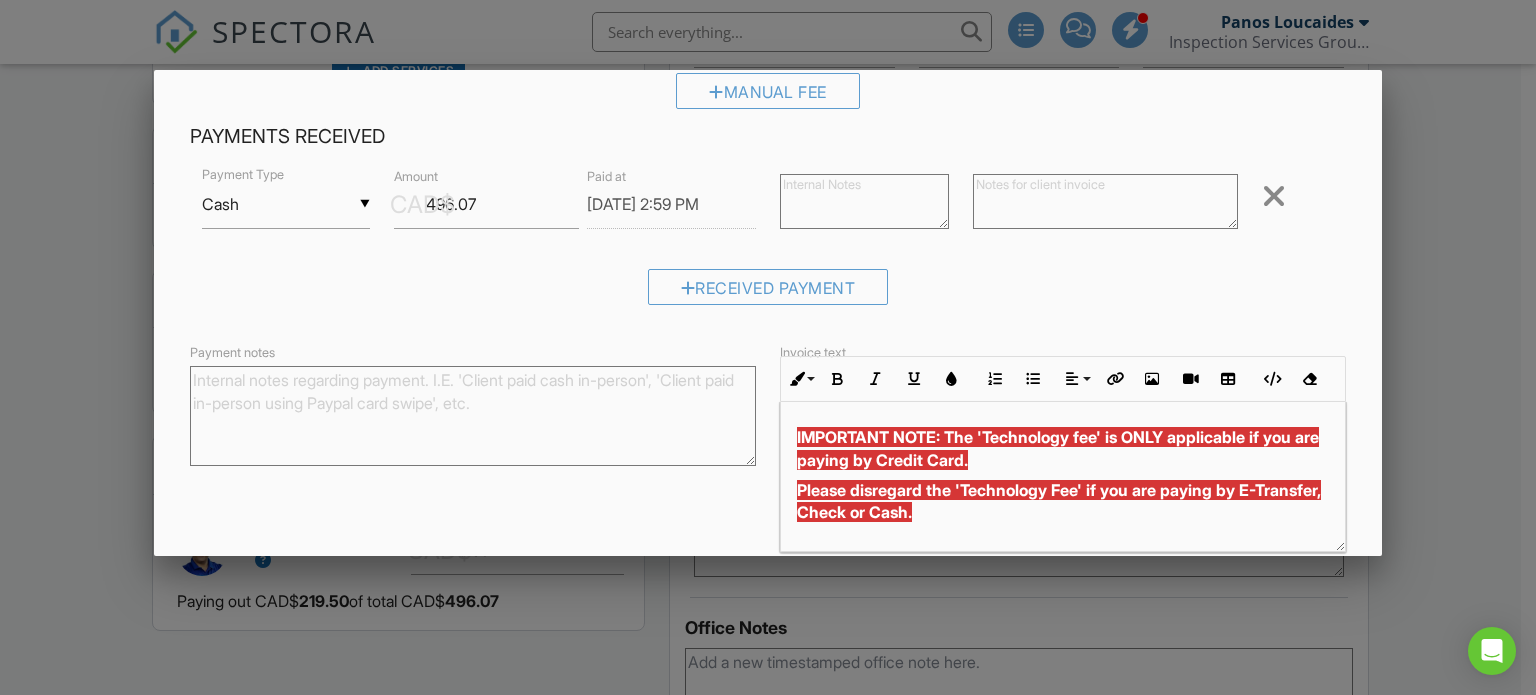 scroll, scrollTop: 344, scrollLeft: 0, axis: vertical 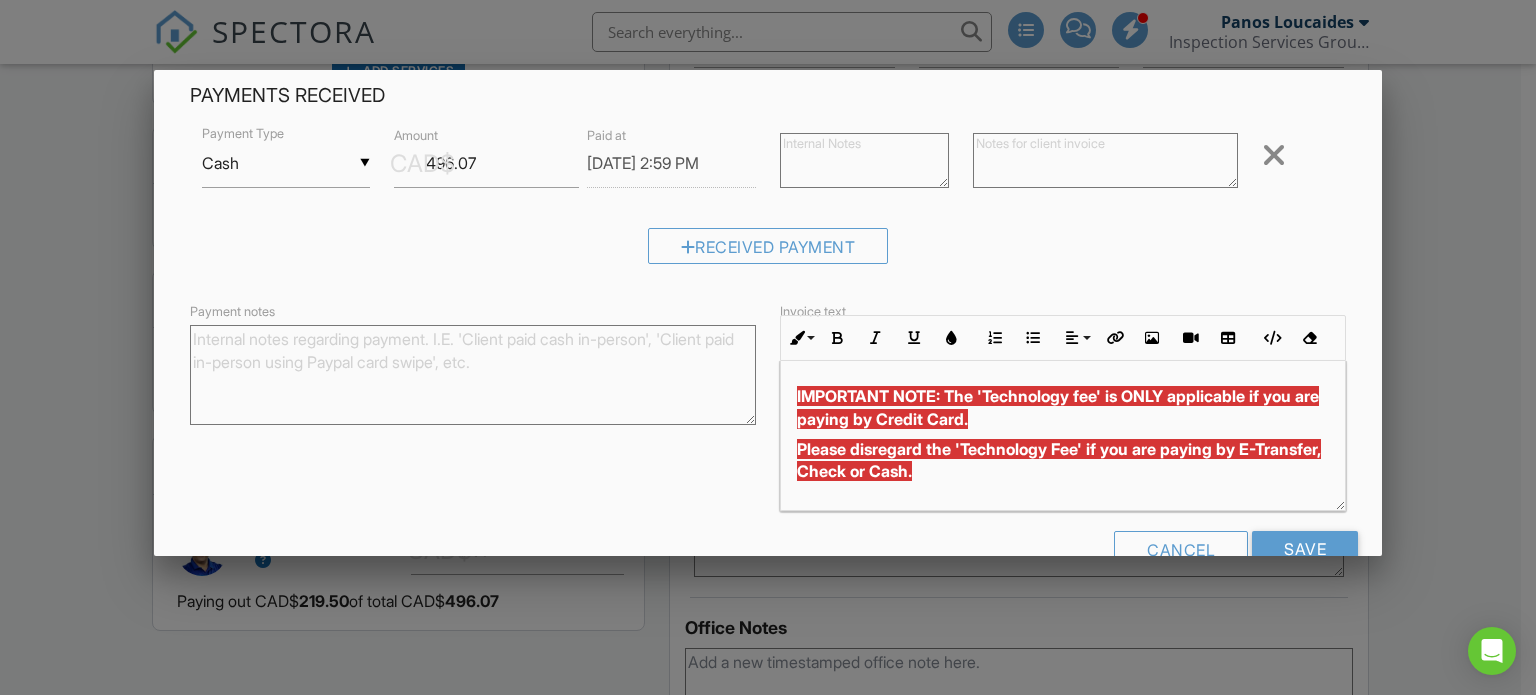 click on "Payment notes" at bounding box center [473, 375] 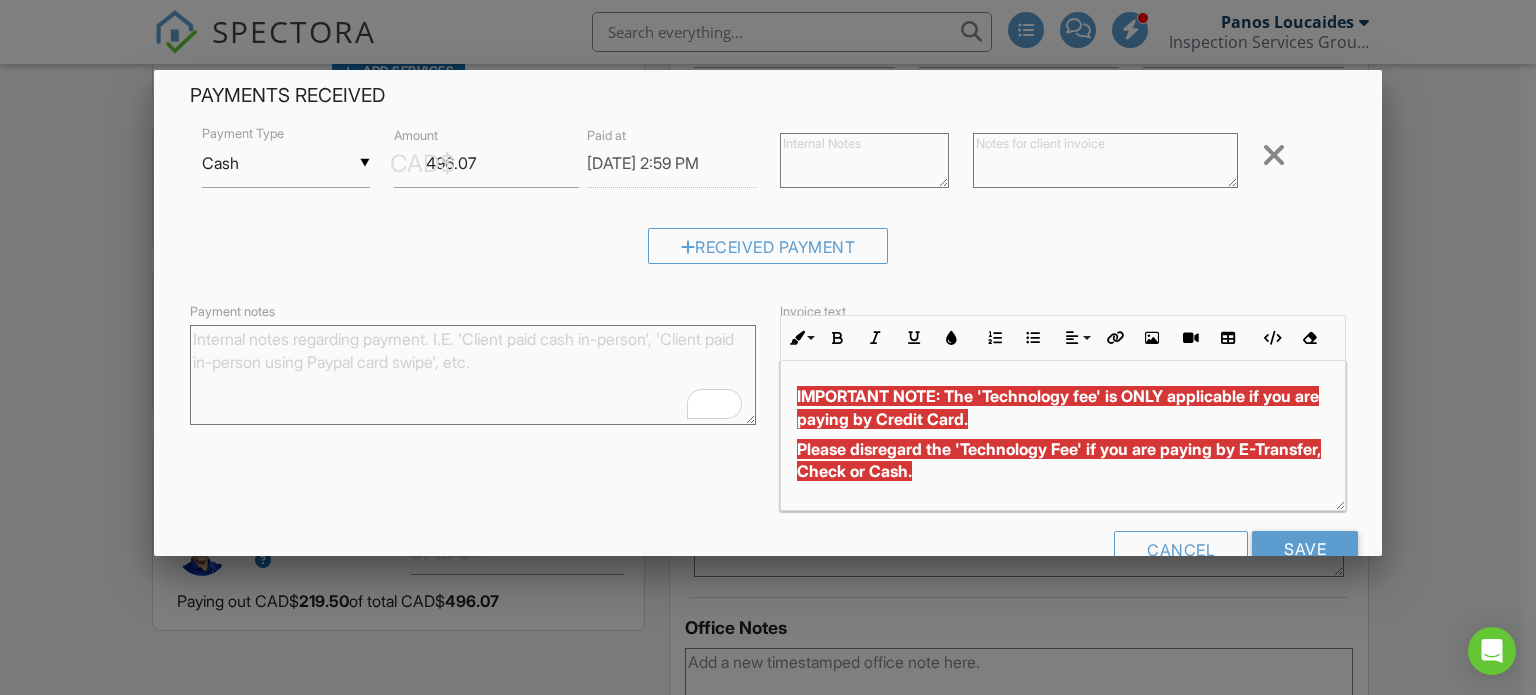 type on "%" 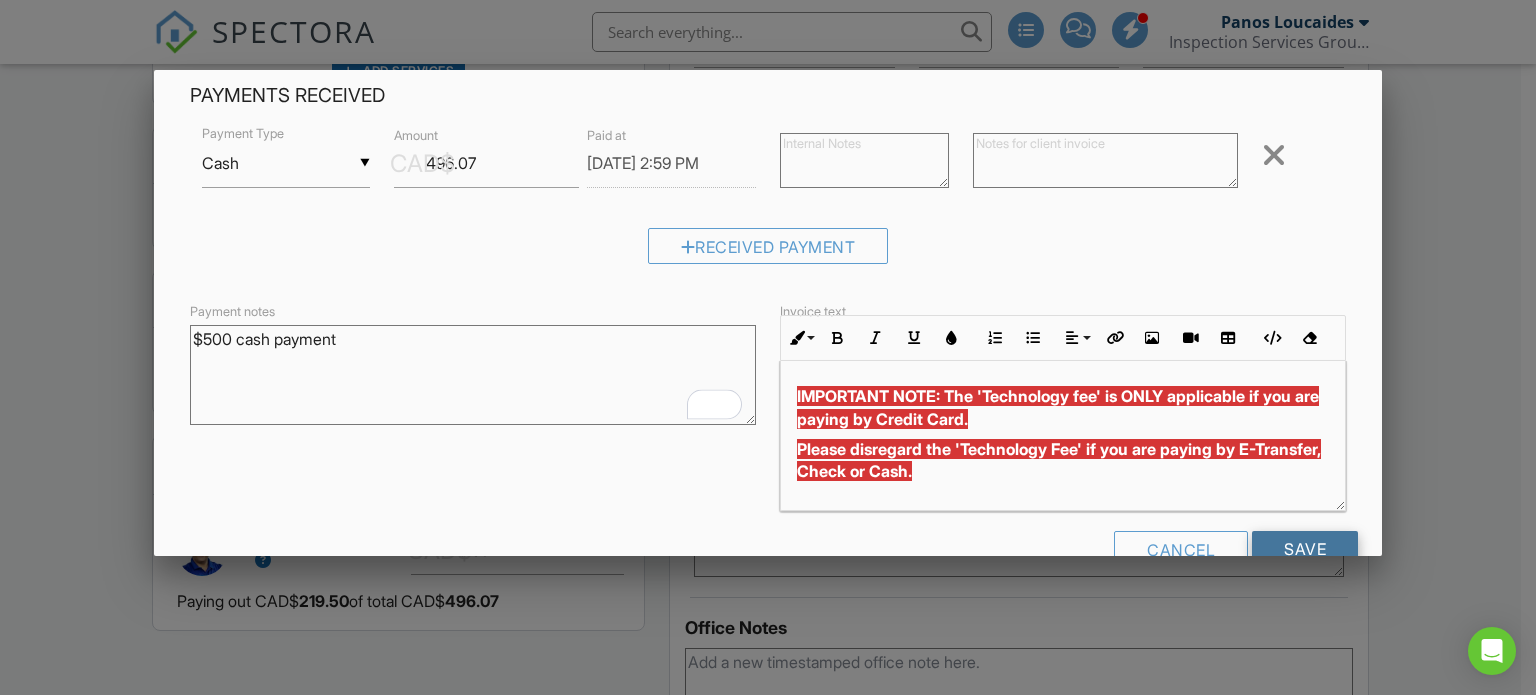type on "$500 cash payment" 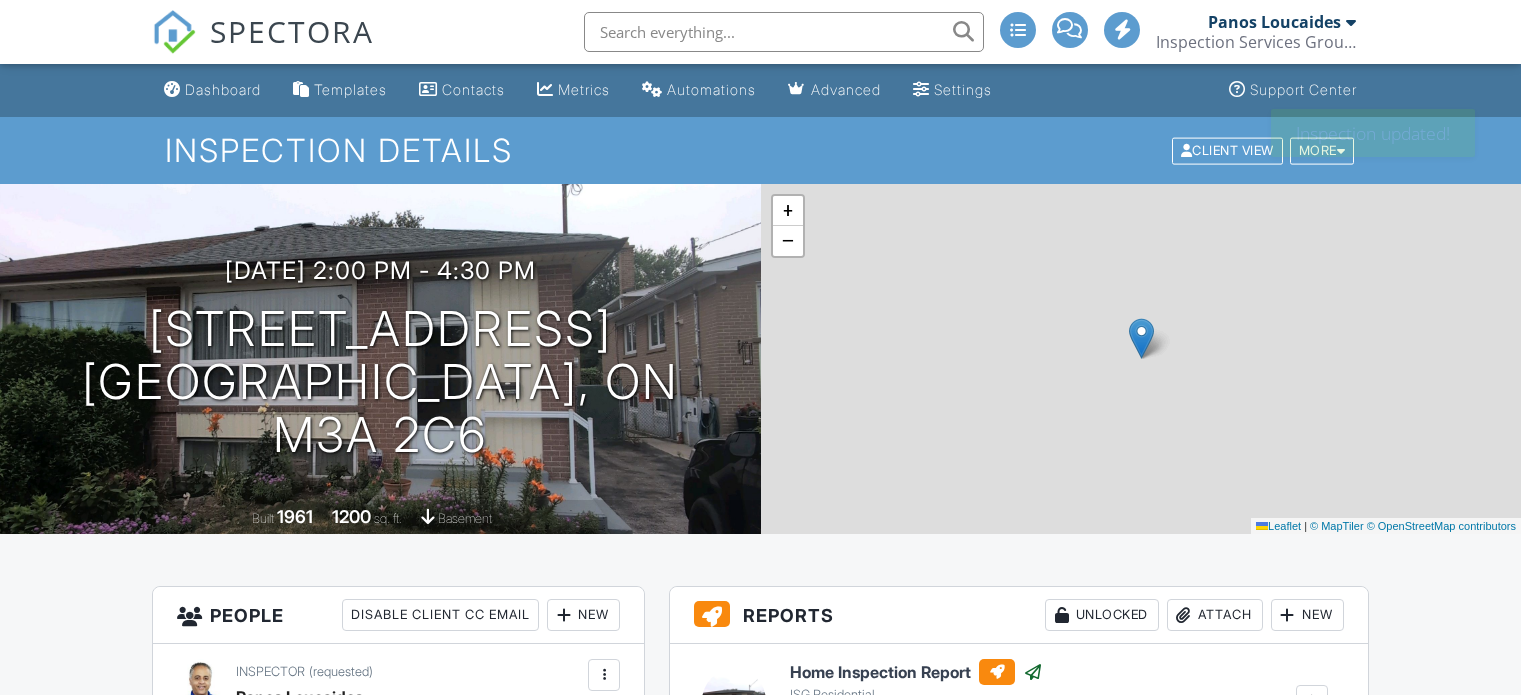 scroll, scrollTop: 0, scrollLeft: 0, axis: both 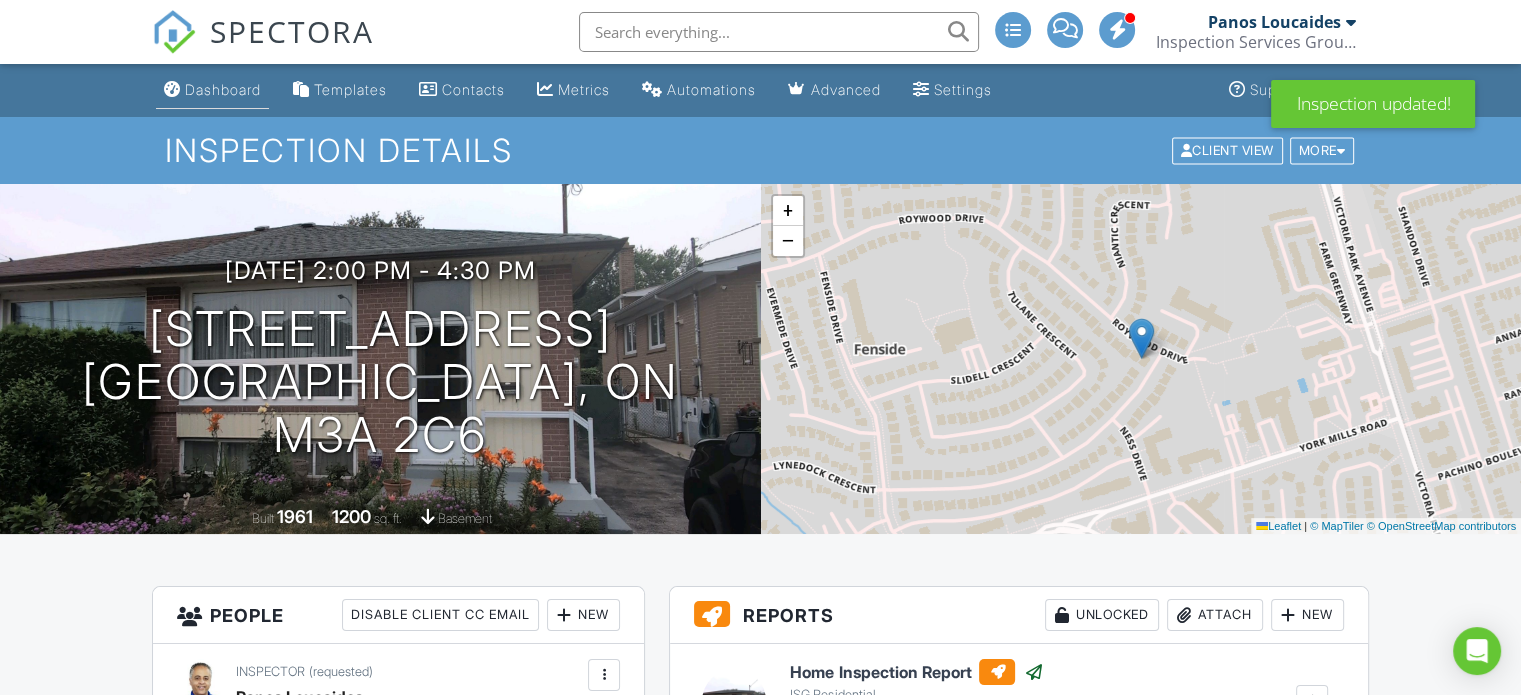 click on "Dashboard" at bounding box center (223, 89) 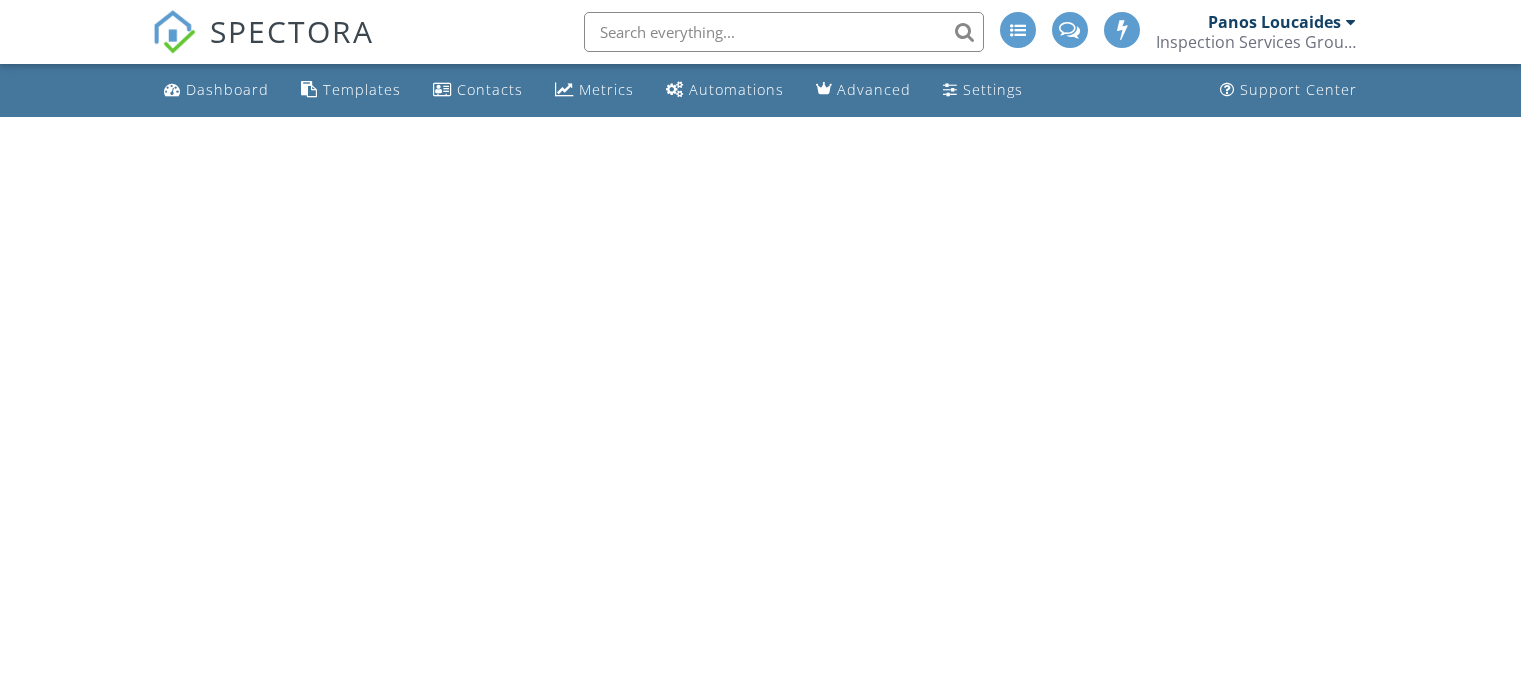 scroll, scrollTop: 0, scrollLeft: 0, axis: both 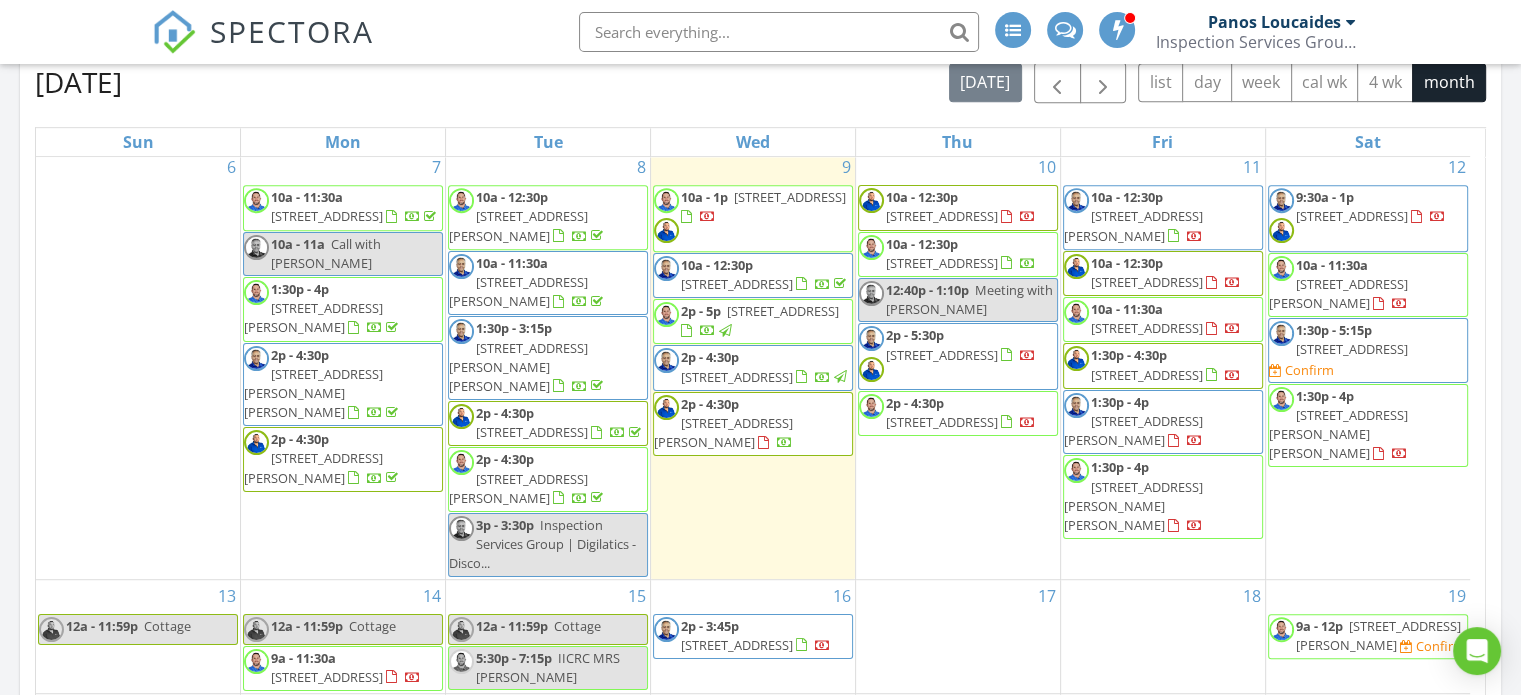 drag, startPoint x: 1528, startPoint y: 286, endPoint x: 1422, endPoint y: 115, distance: 201.18896 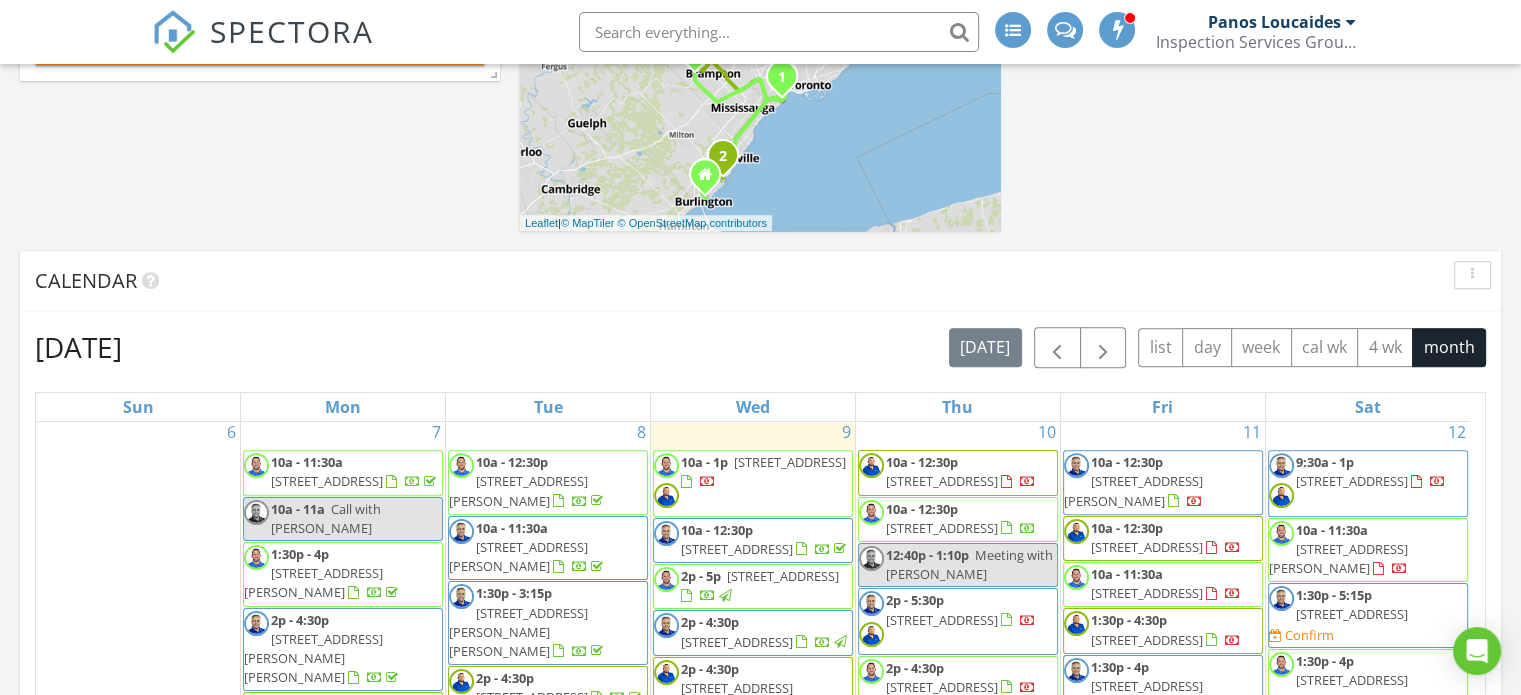 scroll, scrollTop: 1300, scrollLeft: 0, axis: vertical 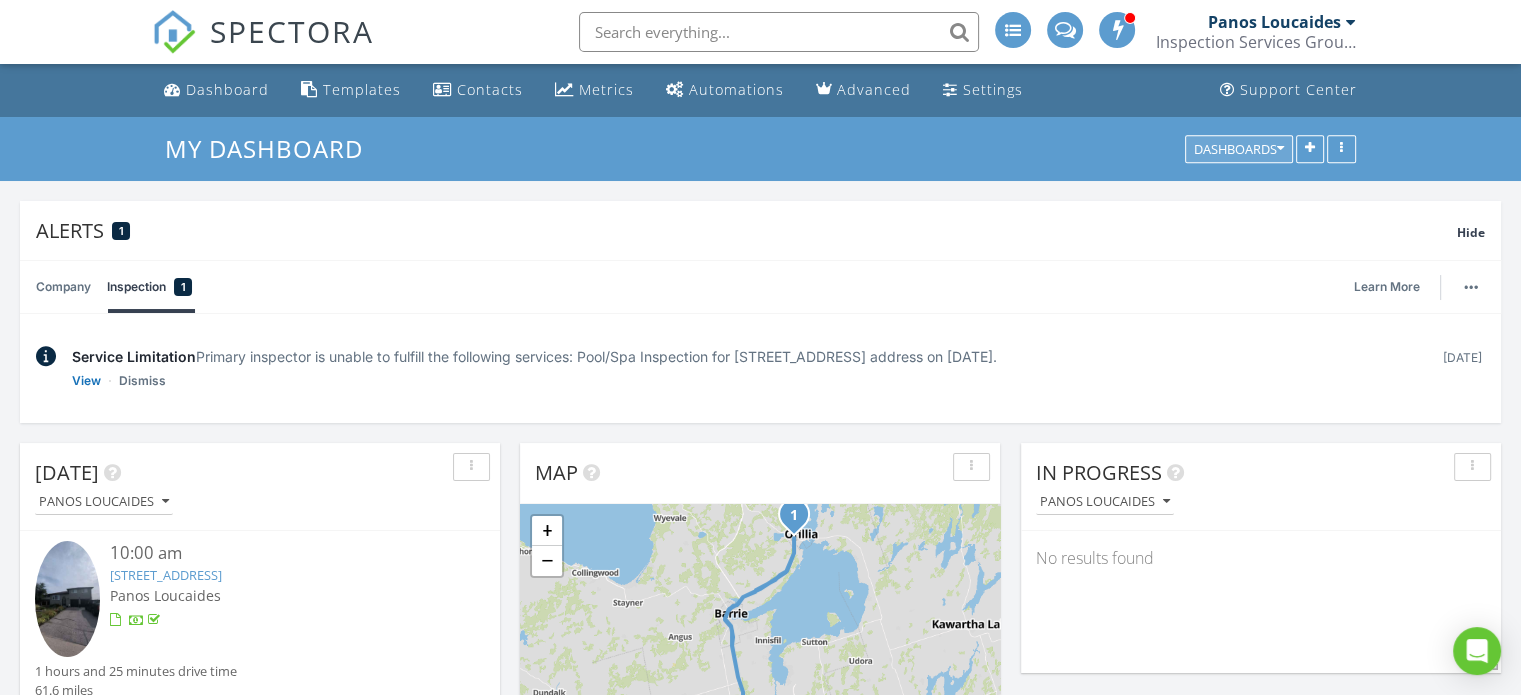 click on "Dashboards" at bounding box center (1239, 149) 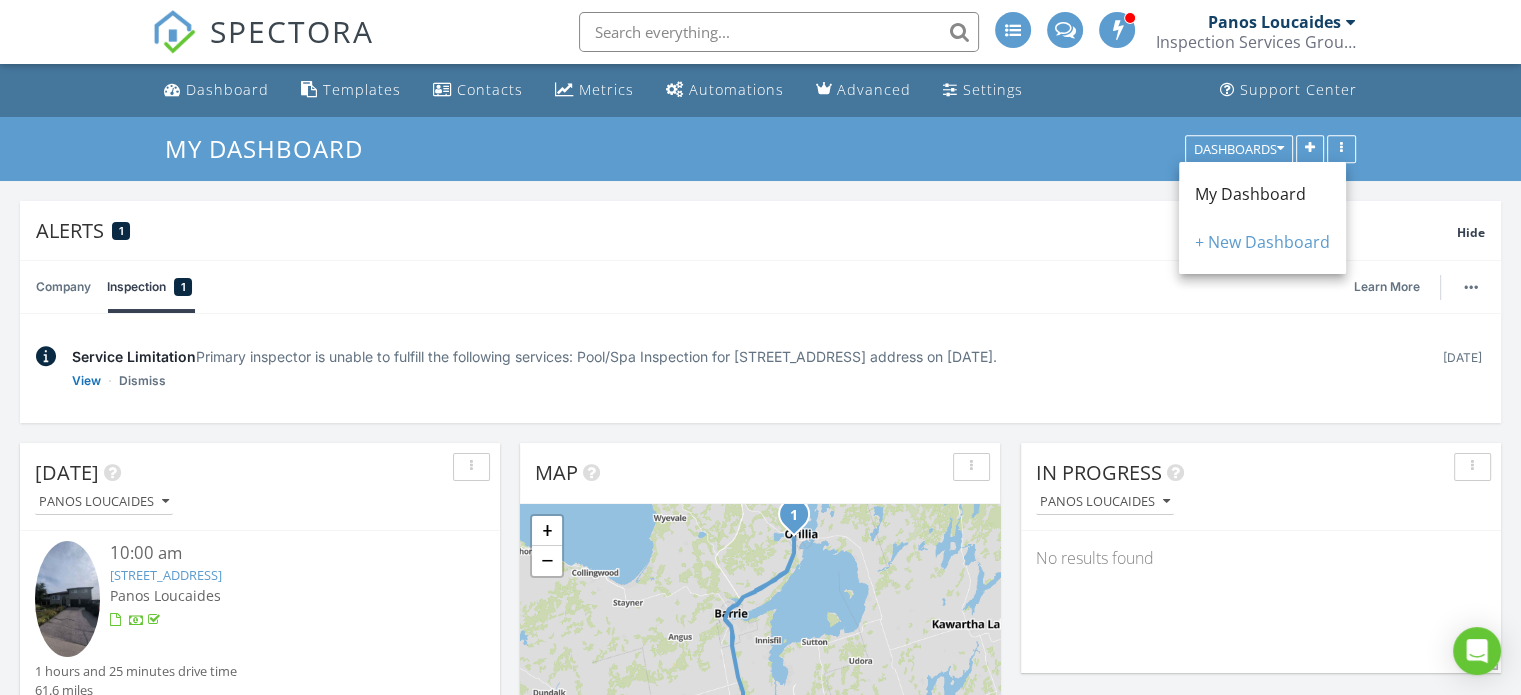 click at bounding box center [1351, 22] 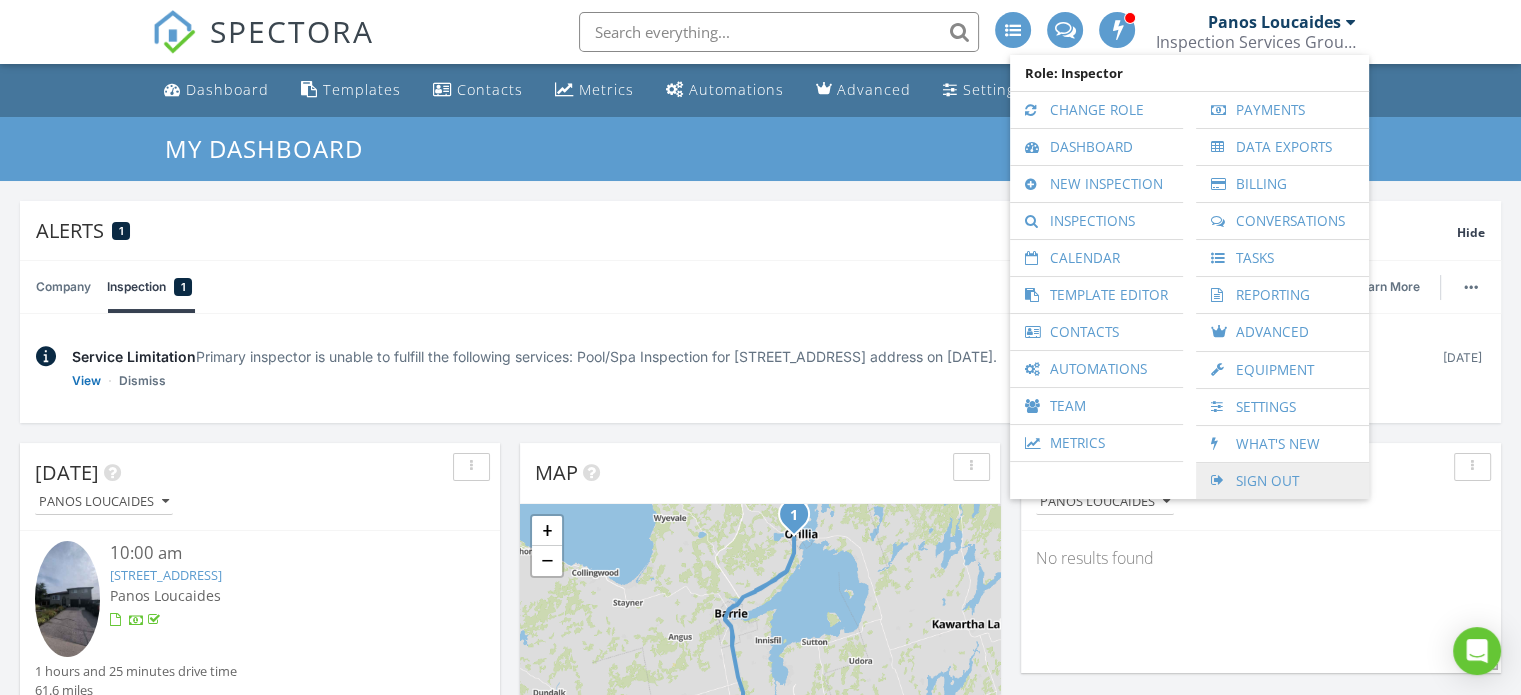 click on "Sign Out" at bounding box center (1282, 481) 